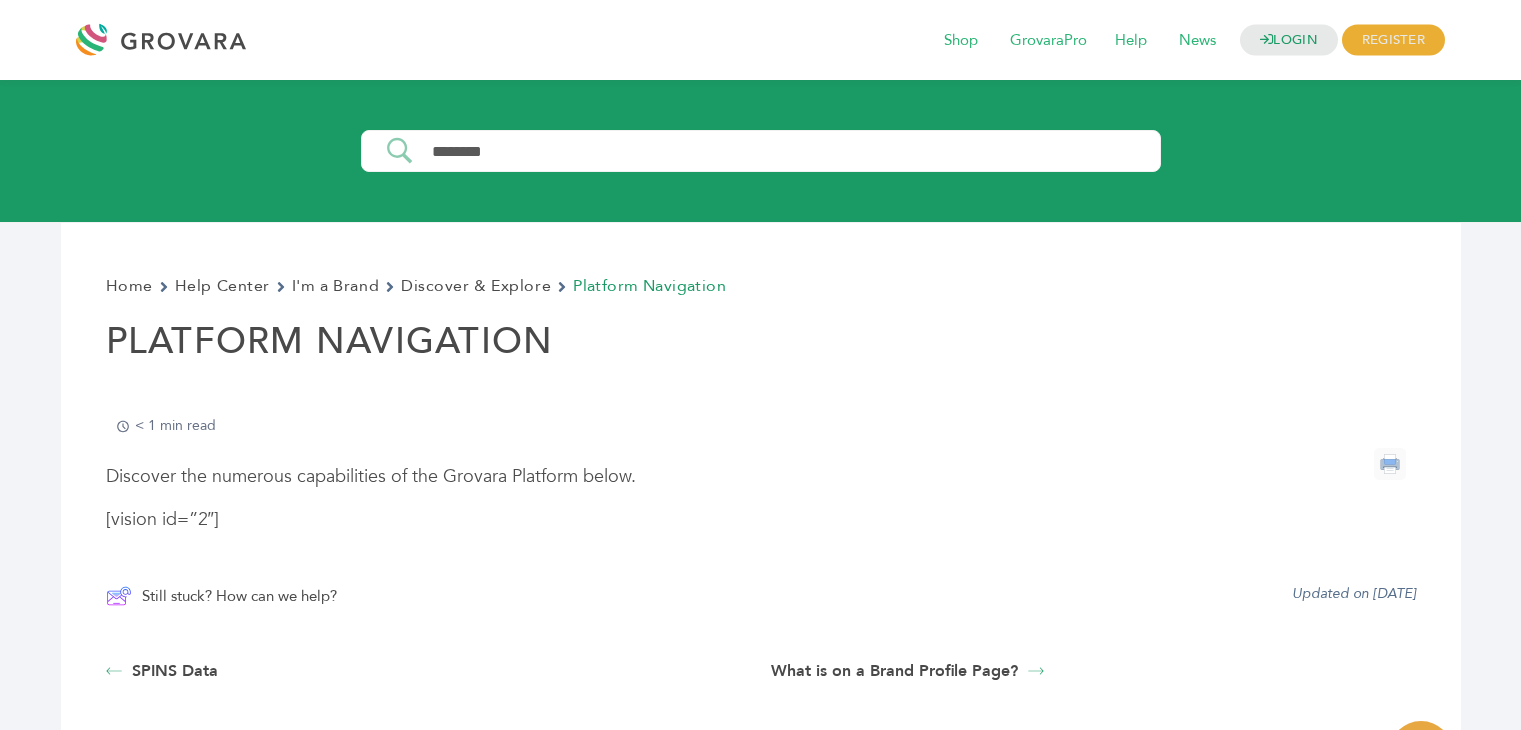 scroll, scrollTop: 0, scrollLeft: 0, axis: both 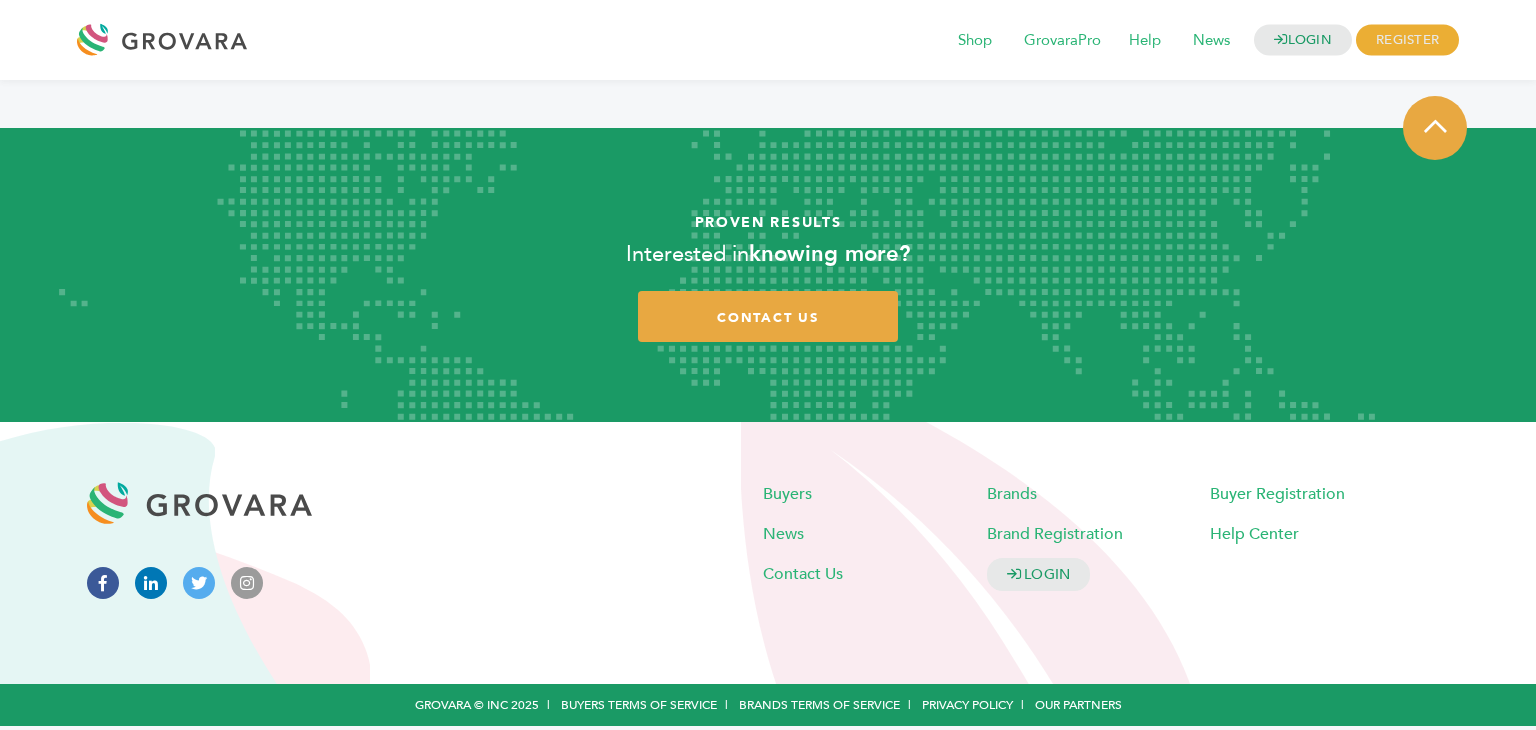 drag, startPoint x: 1535, startPoint y: 292, endPoint x: 1535, endPoint y: 343, distance: 51 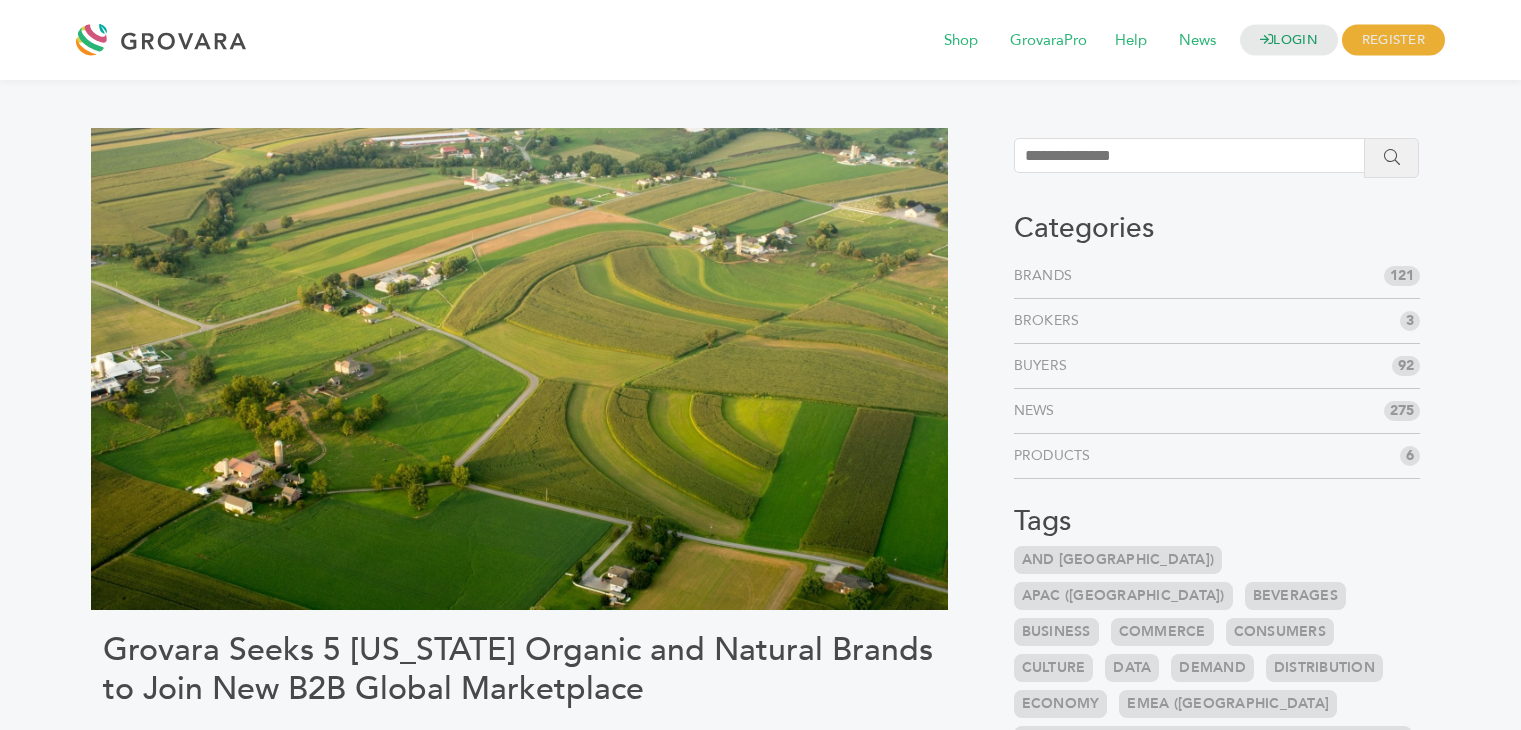 scroll, scrollTop: 0, scrollLeft: 0, axis: both 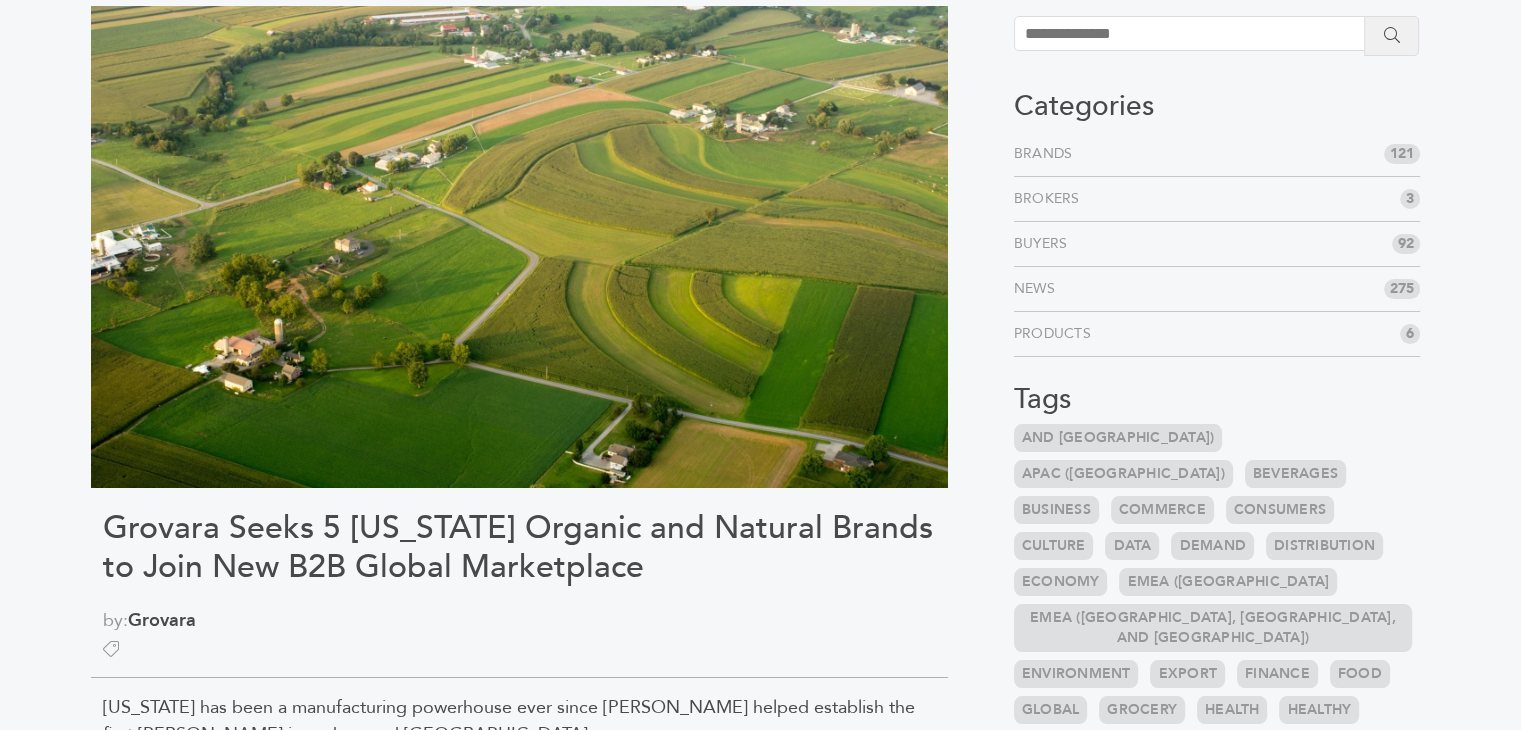 click on "Brokers" at bounding box center (1051, 199) 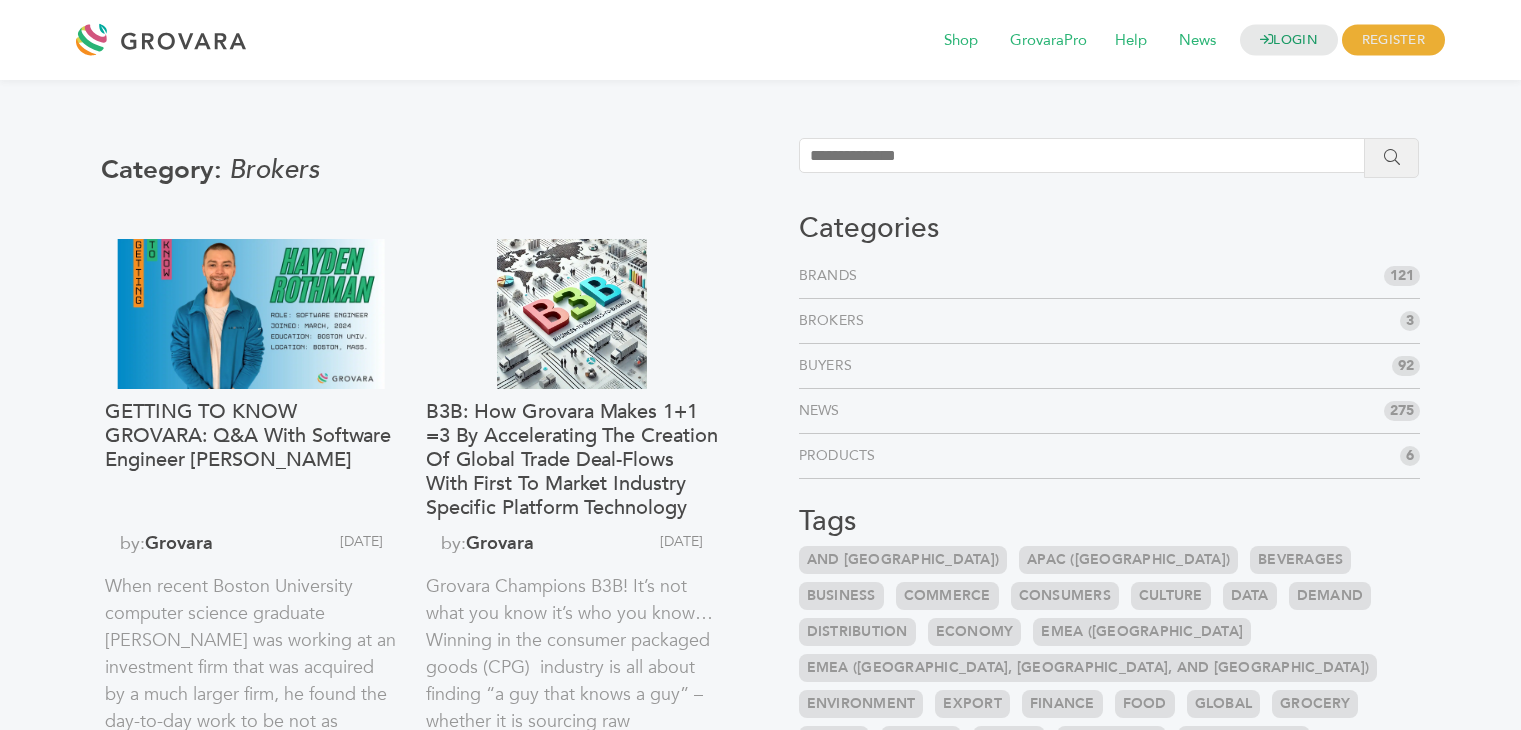 scroll, scrollTop: 0, scrollLeft: 0, axis: both 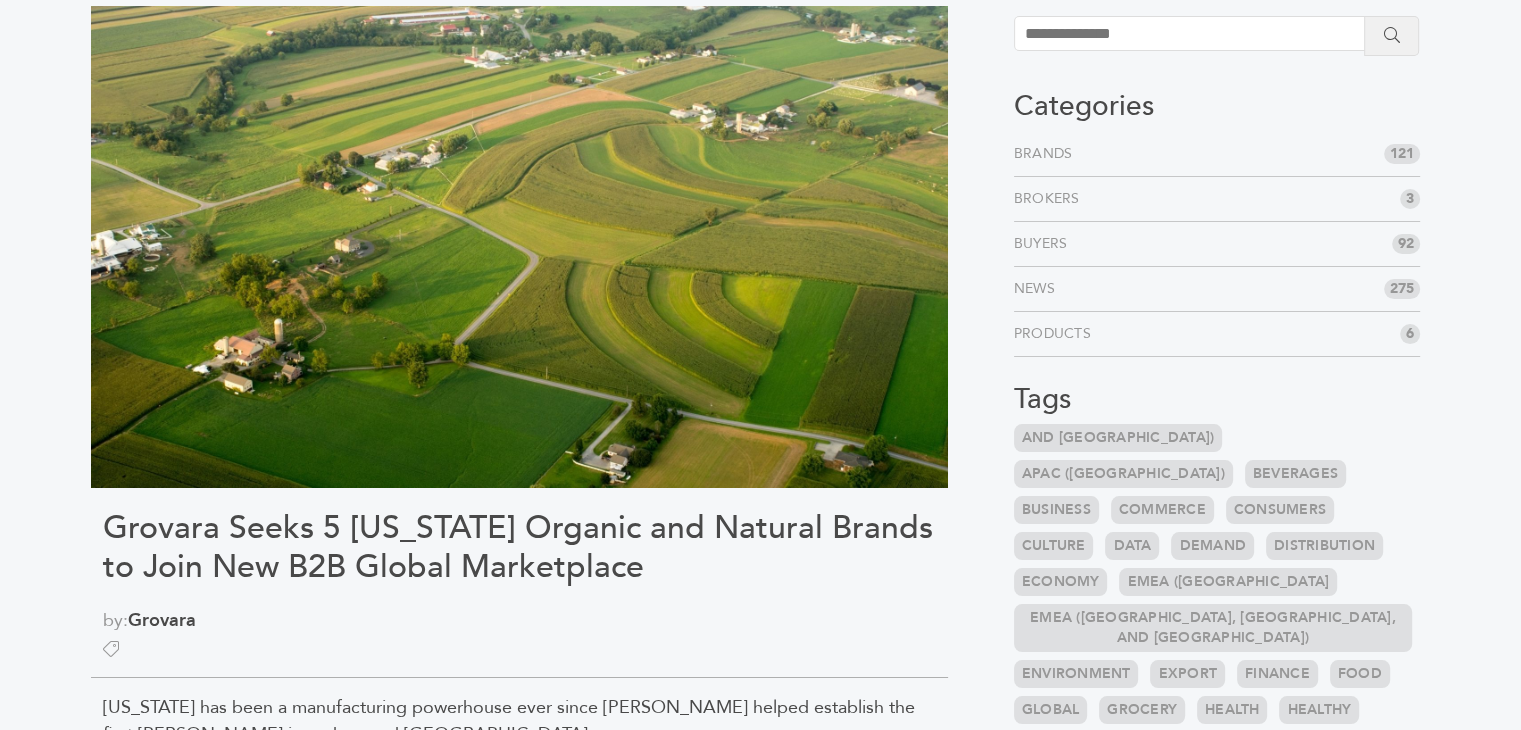 click on "Brands" at bounding box center (1047, 154) 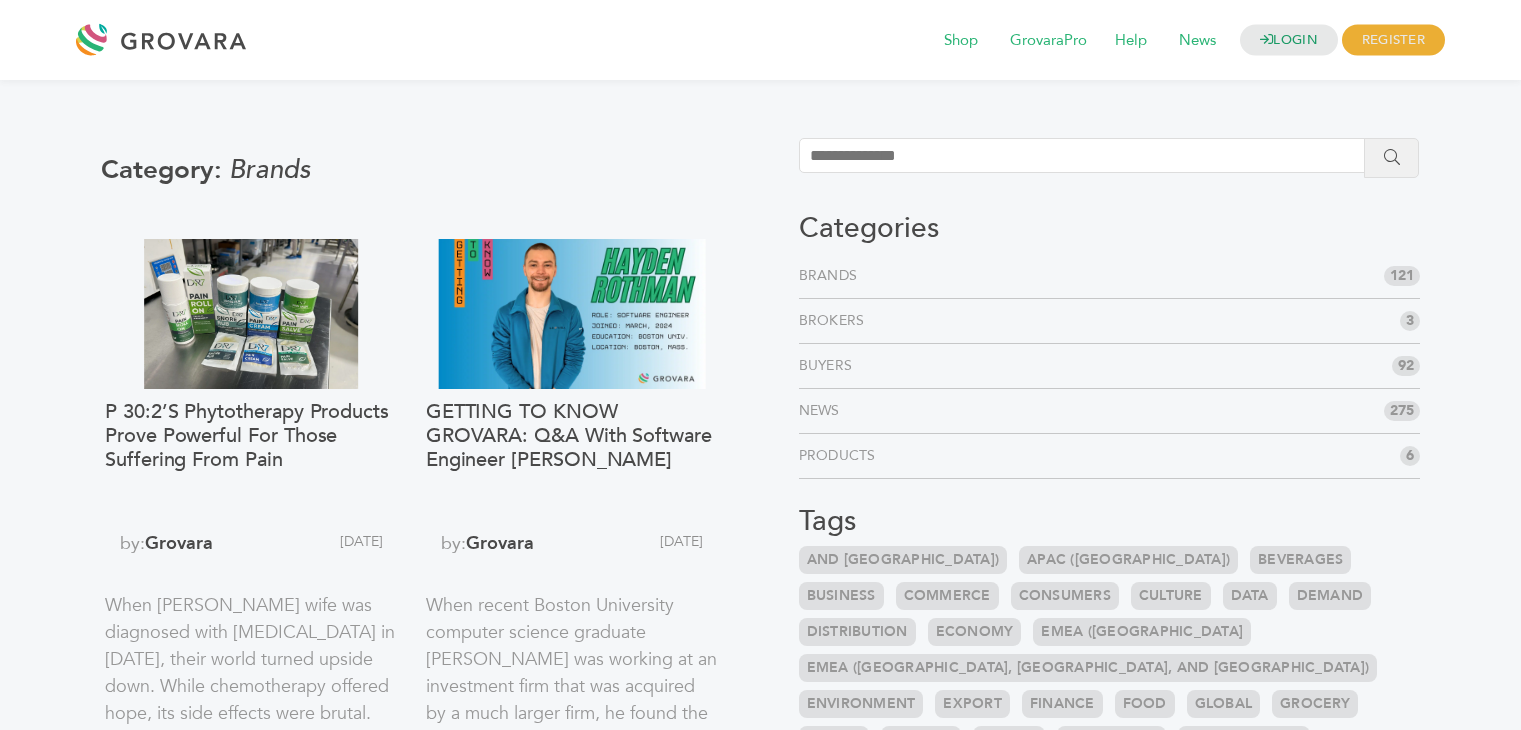 scroll, scrollTop: 0, scrollLeft: 0, axis: both 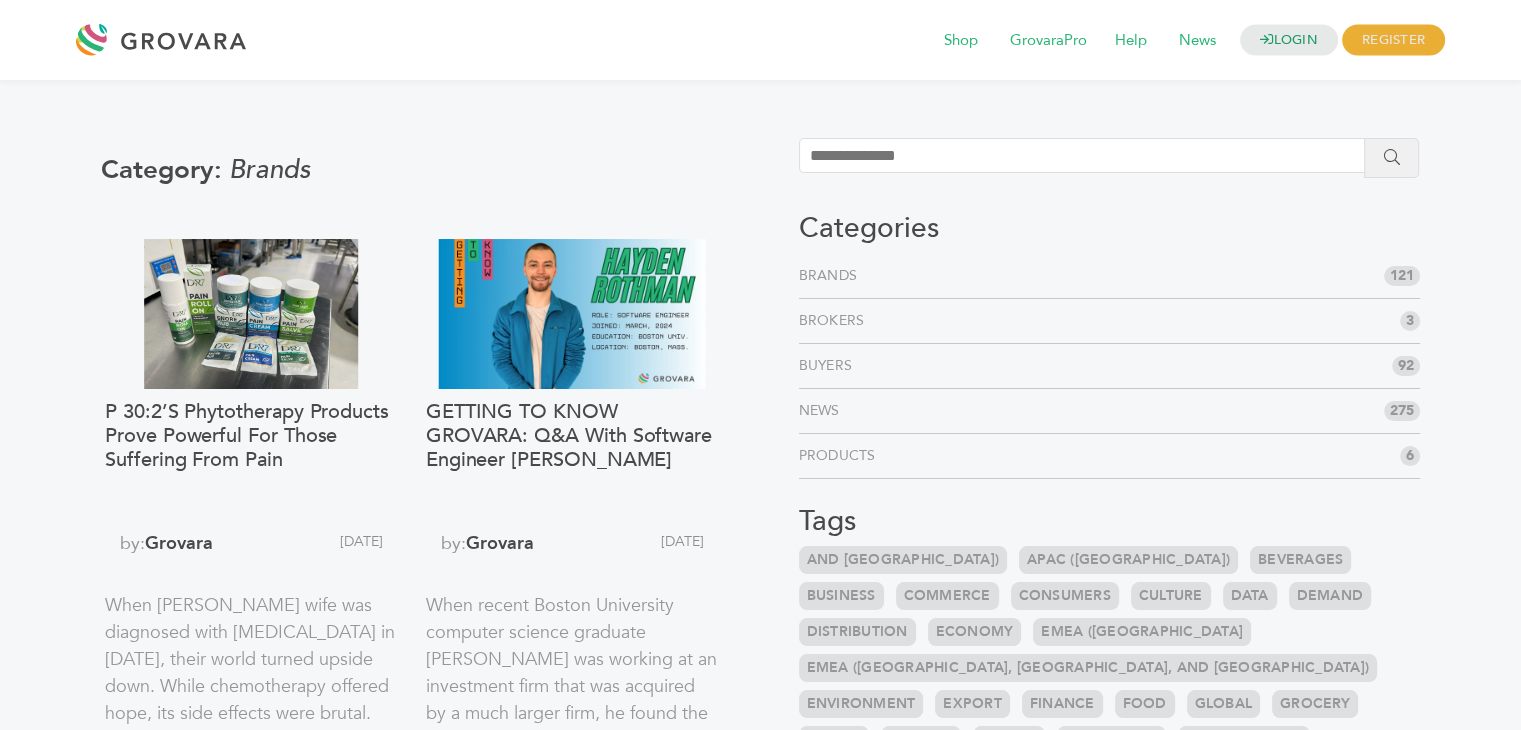 drag, startPoint x: 1534, startPoint y: 110, endPoint x: 1519, endPoint y: 85, distance: 29.15476 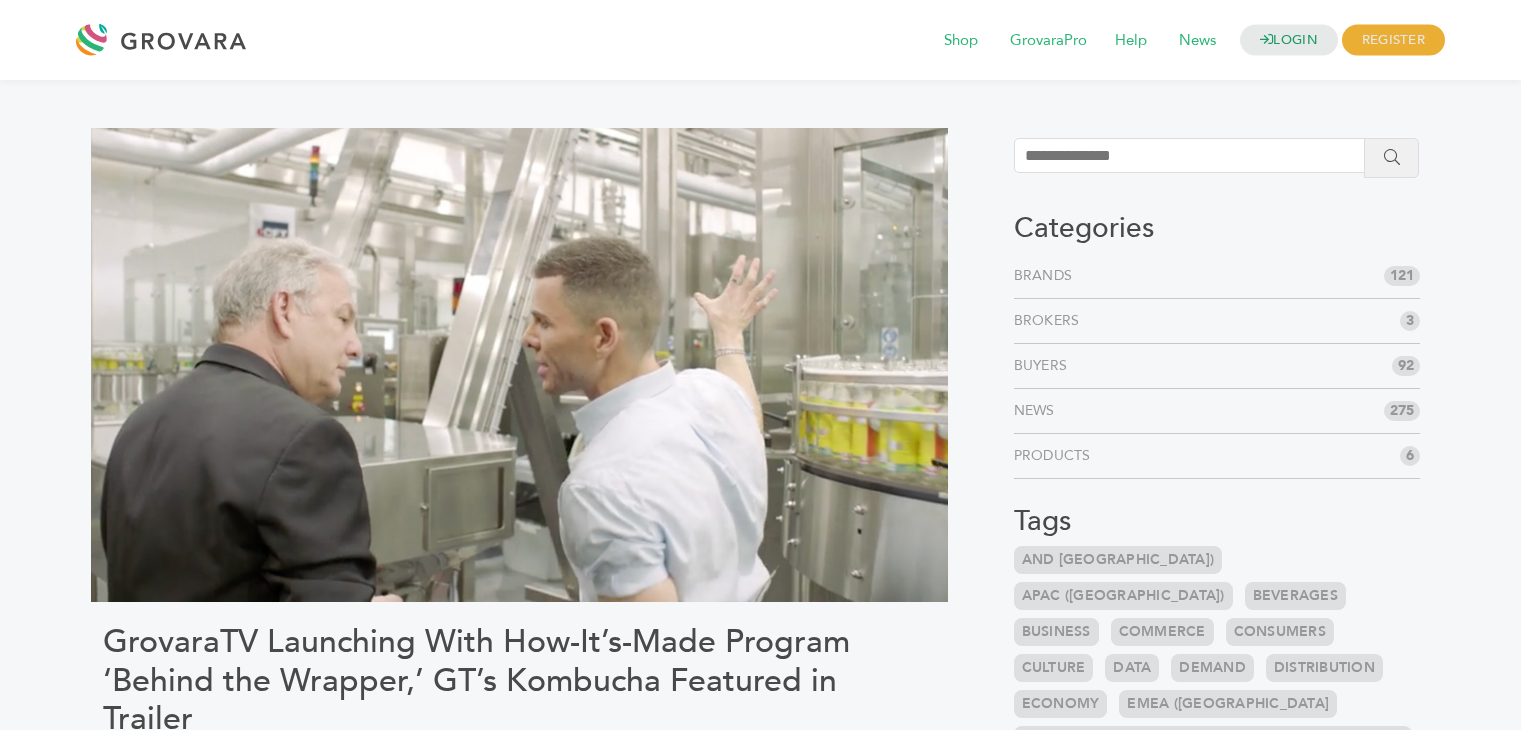 scroll, scrollTop: 0, scrollLeft: 0, axis: both 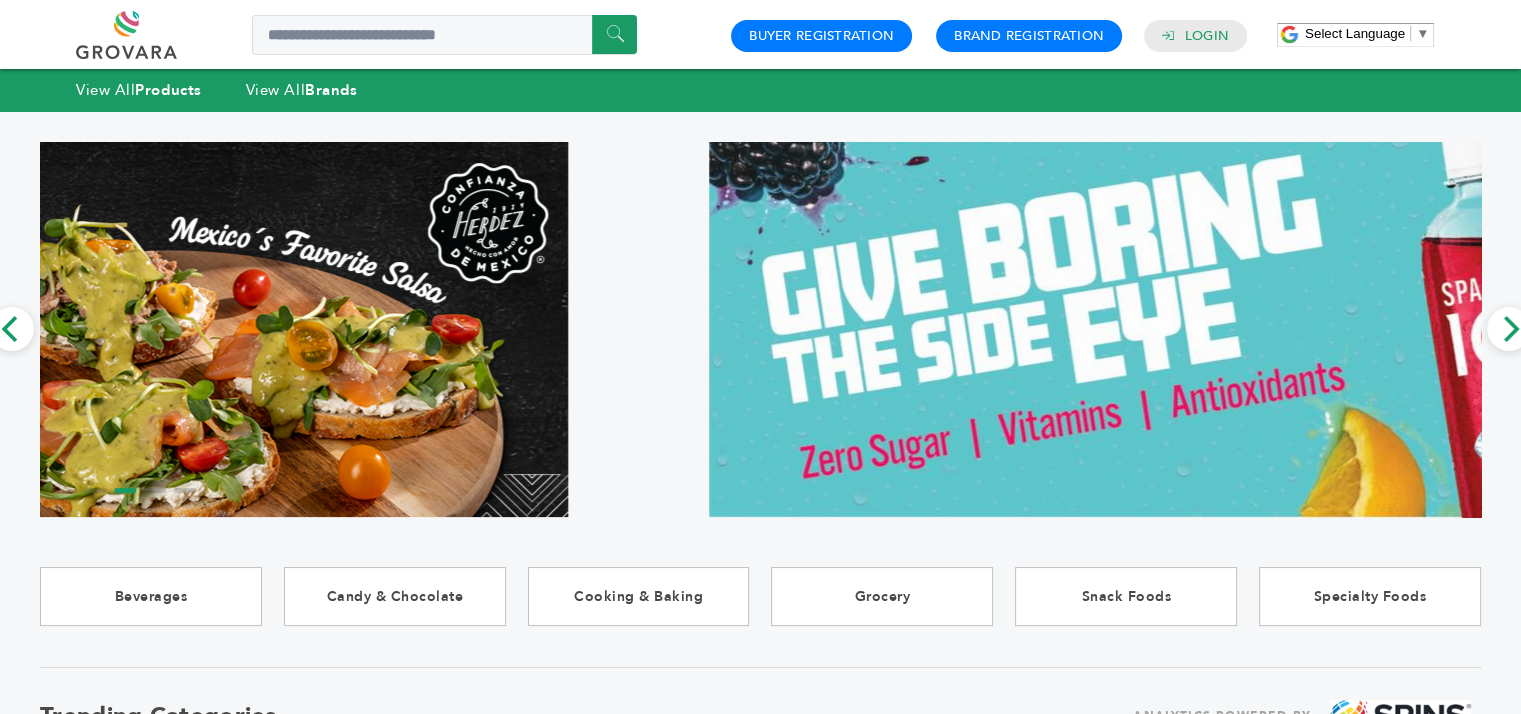 click at bounding box center [149, 35] 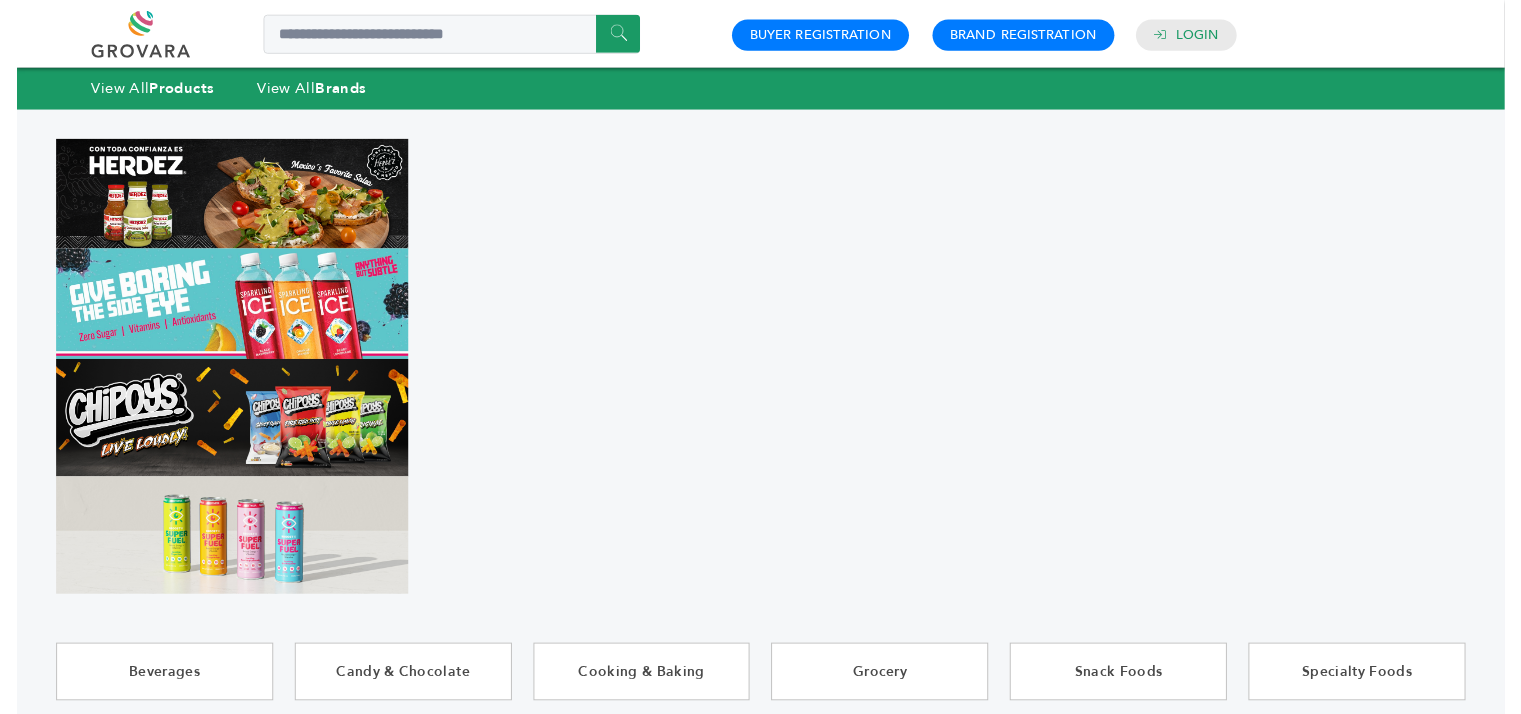 scroll, scrollTop: 0, scrollLeft: 0, axis: both 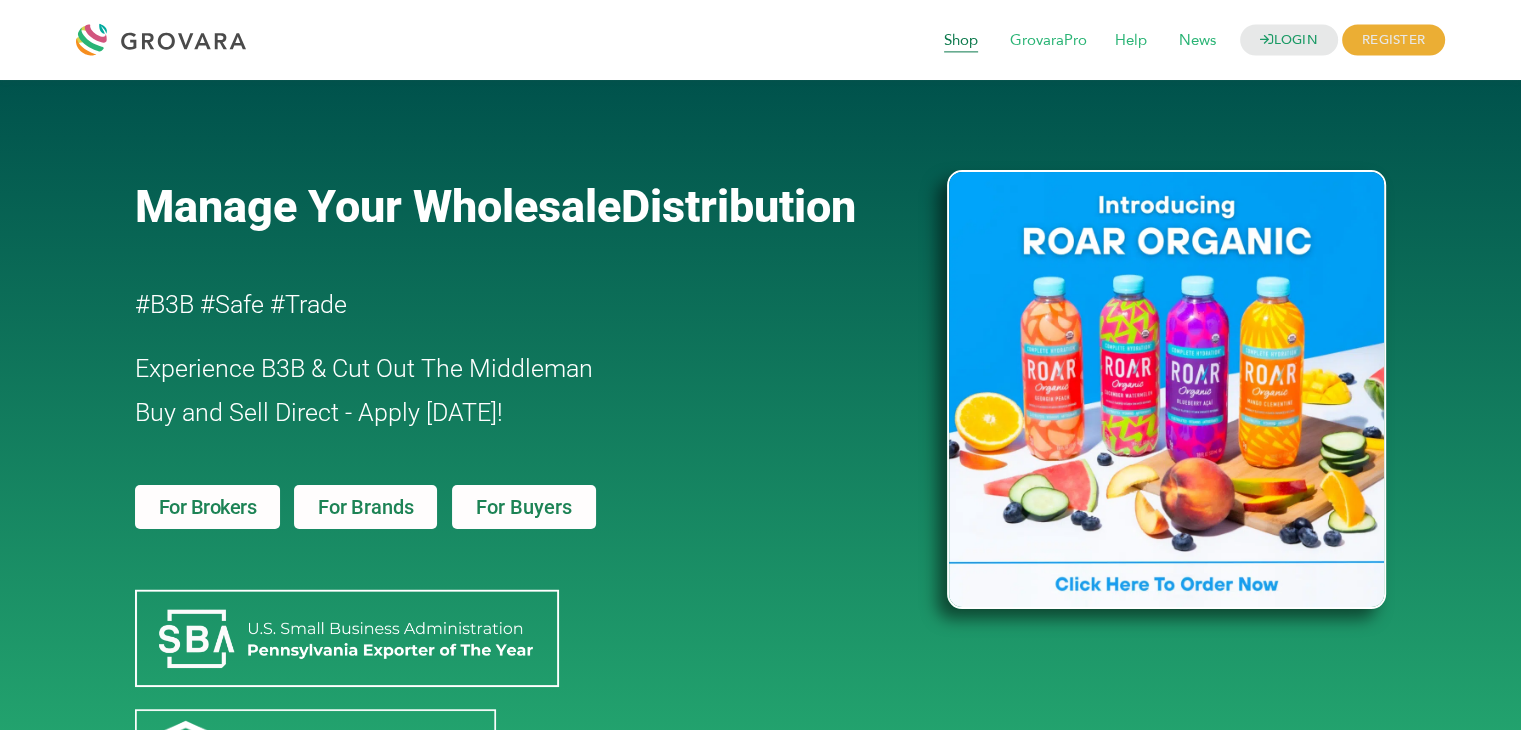 click on "Shop" at bounding box center (961, 41) 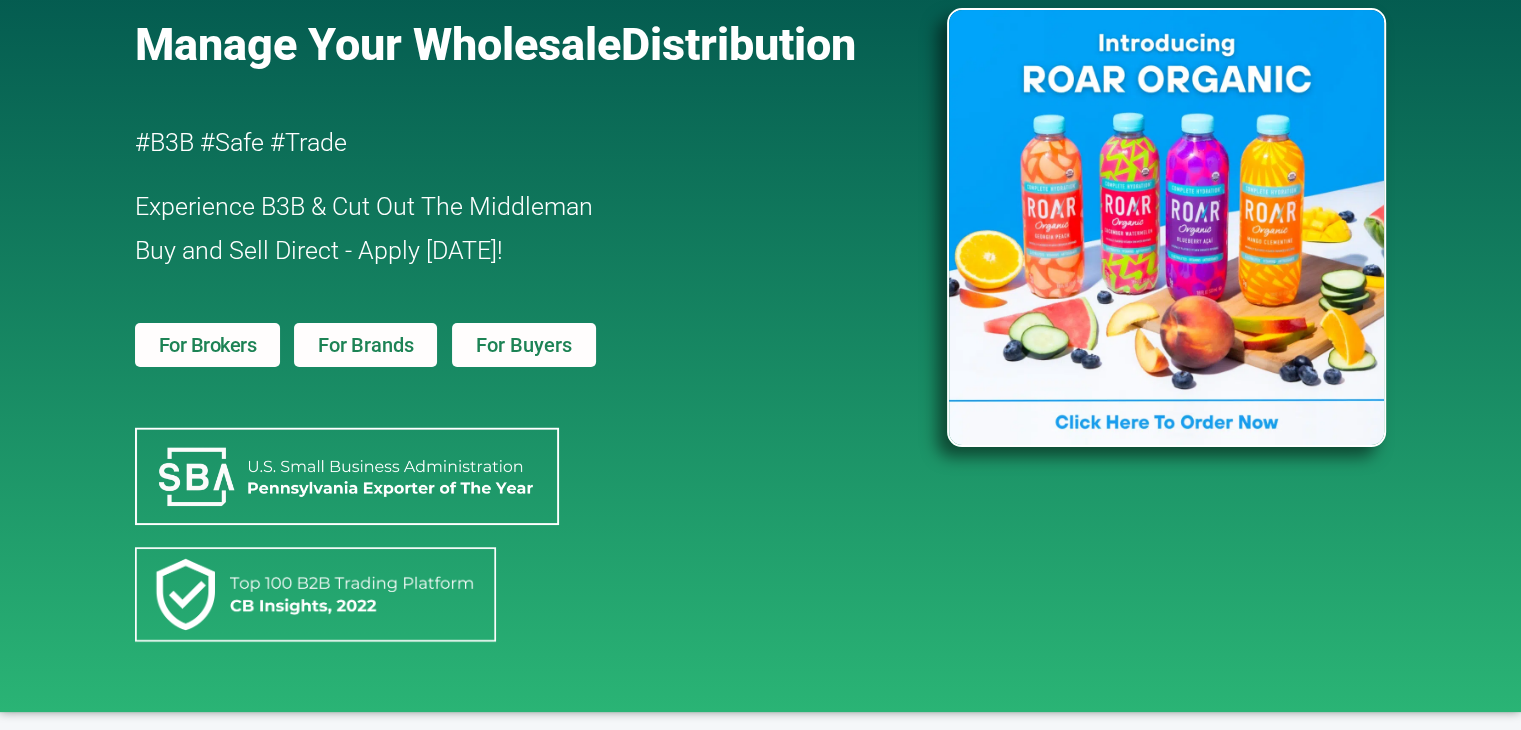scroll, scrollTop: 113, scrollLeft: 0, axis: vertical 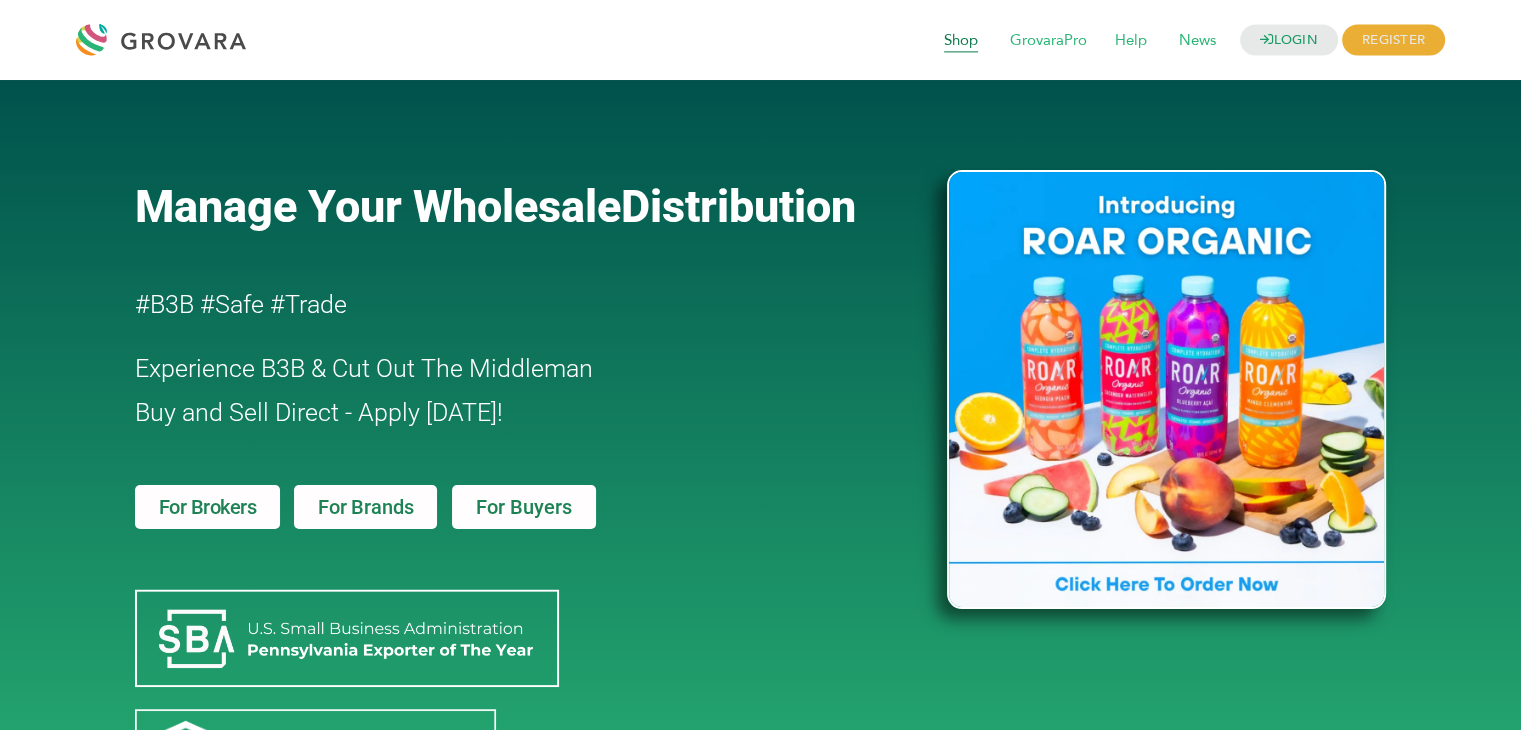 click on "Shop" at bounding box center [961, 41] 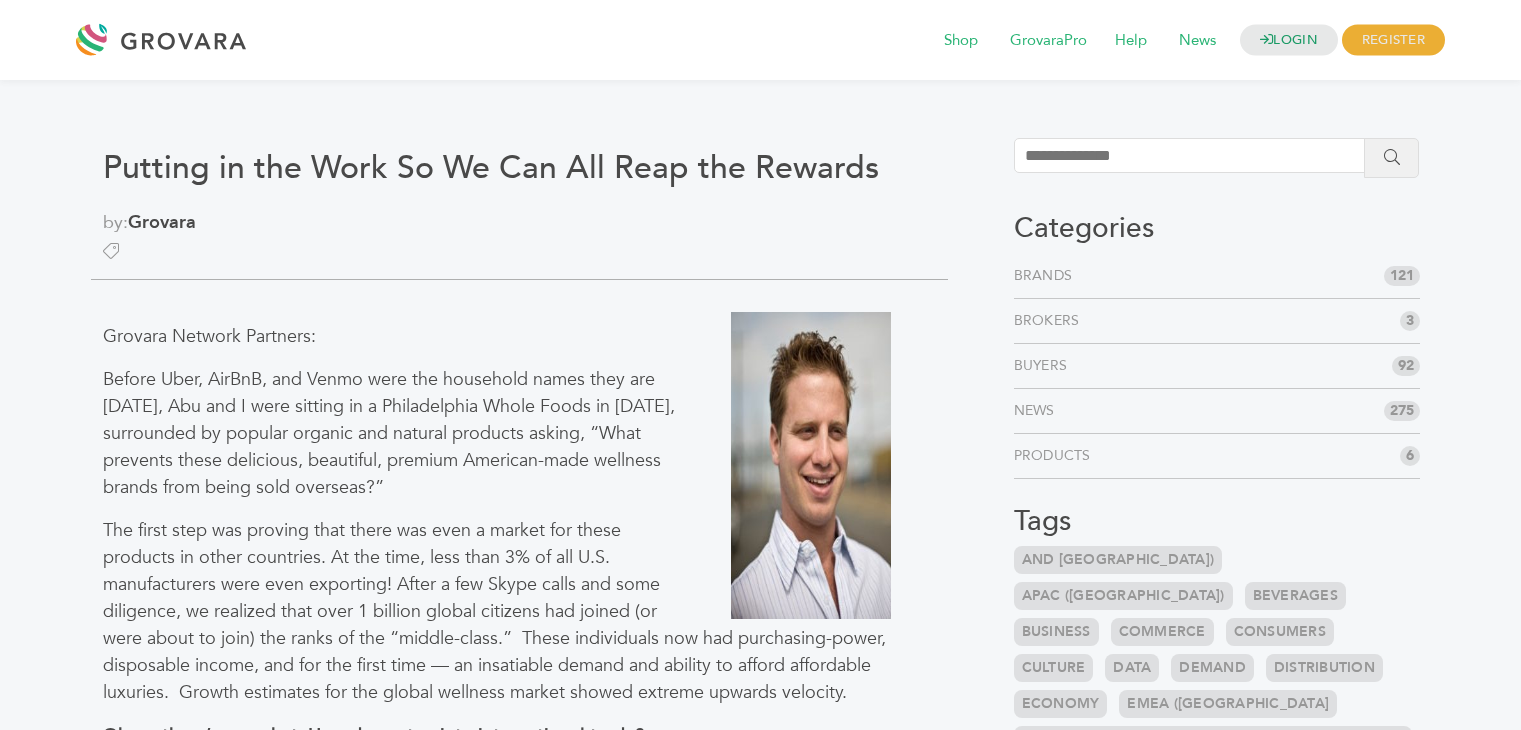scroll, scrollTop: 0, scrollLeft: 0, axis: both 